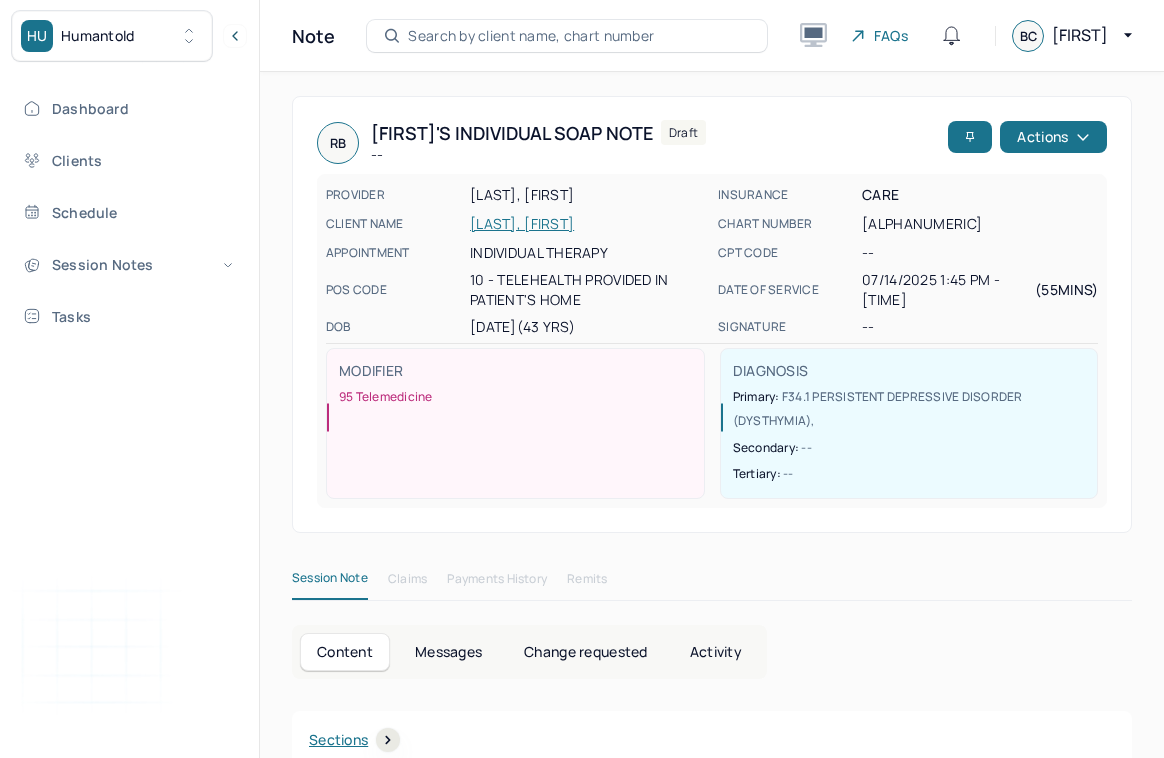 scroll, scrollTop: 0, scrollLeft: 0, axis: both 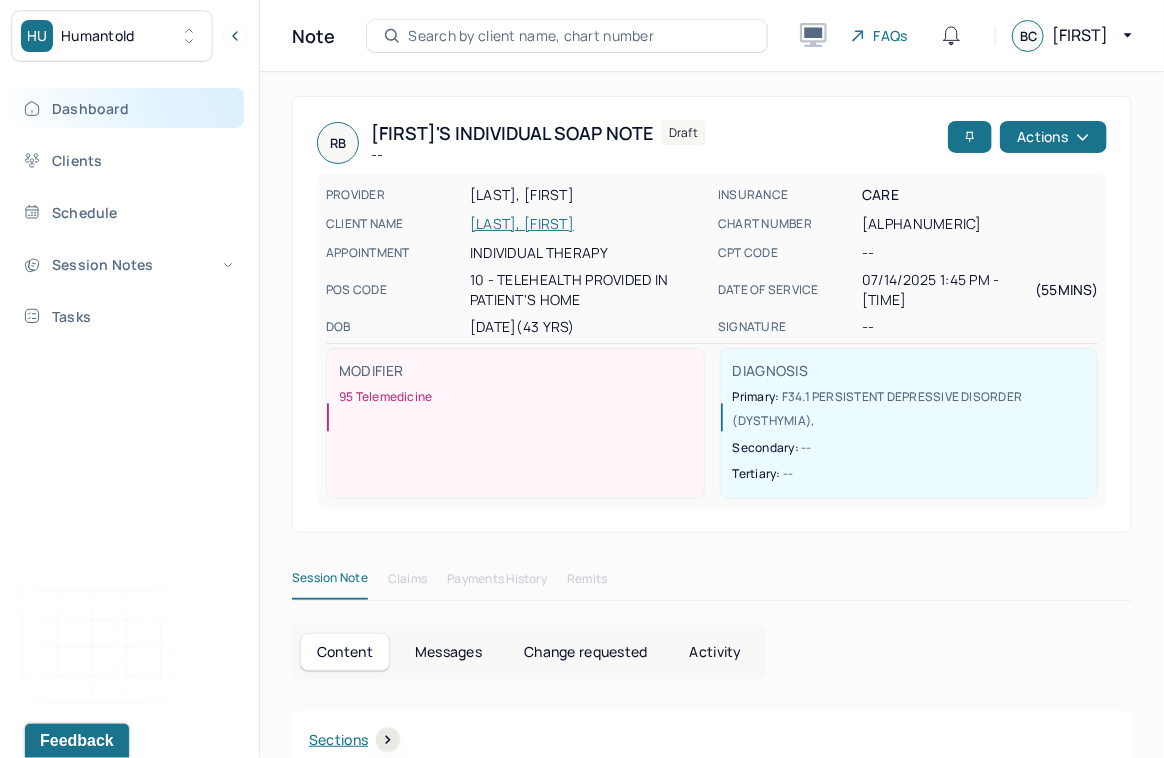 click on "Dashboard" at bounding box center [128, 108] 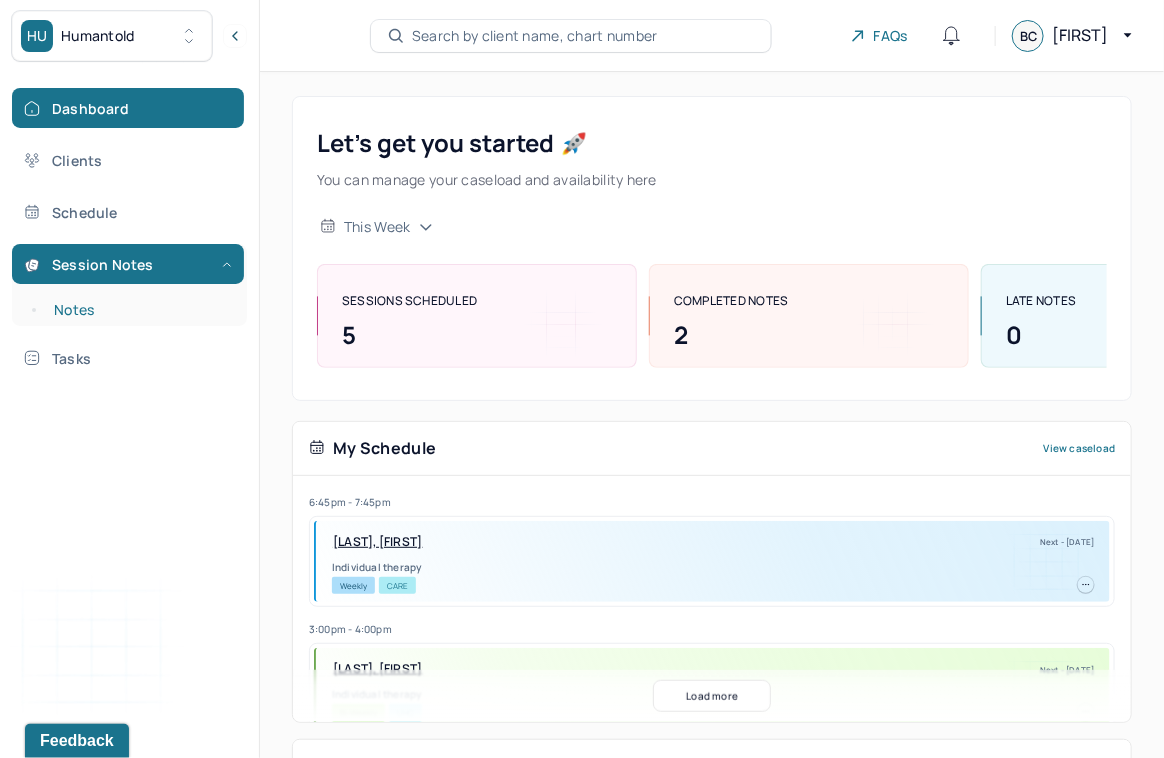 click on "Notes" at bounding box center (139, 310) 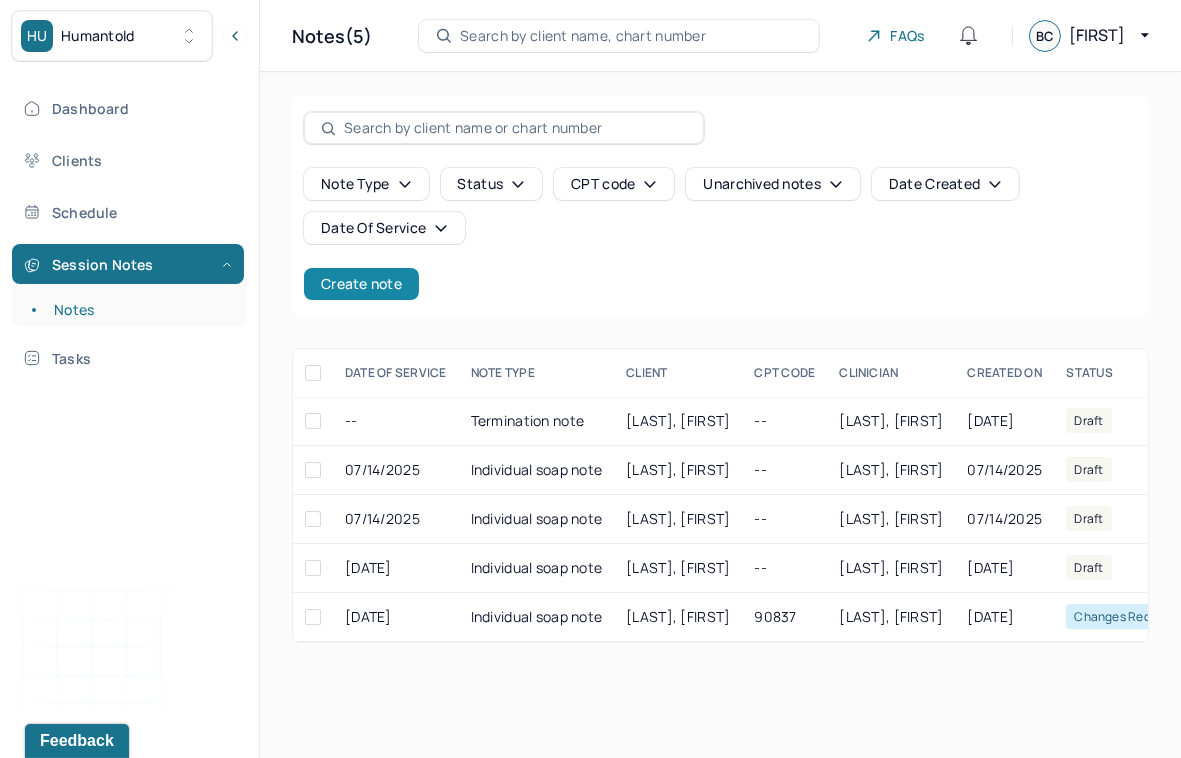 click on "Create note" at bounding box center (361, 284) 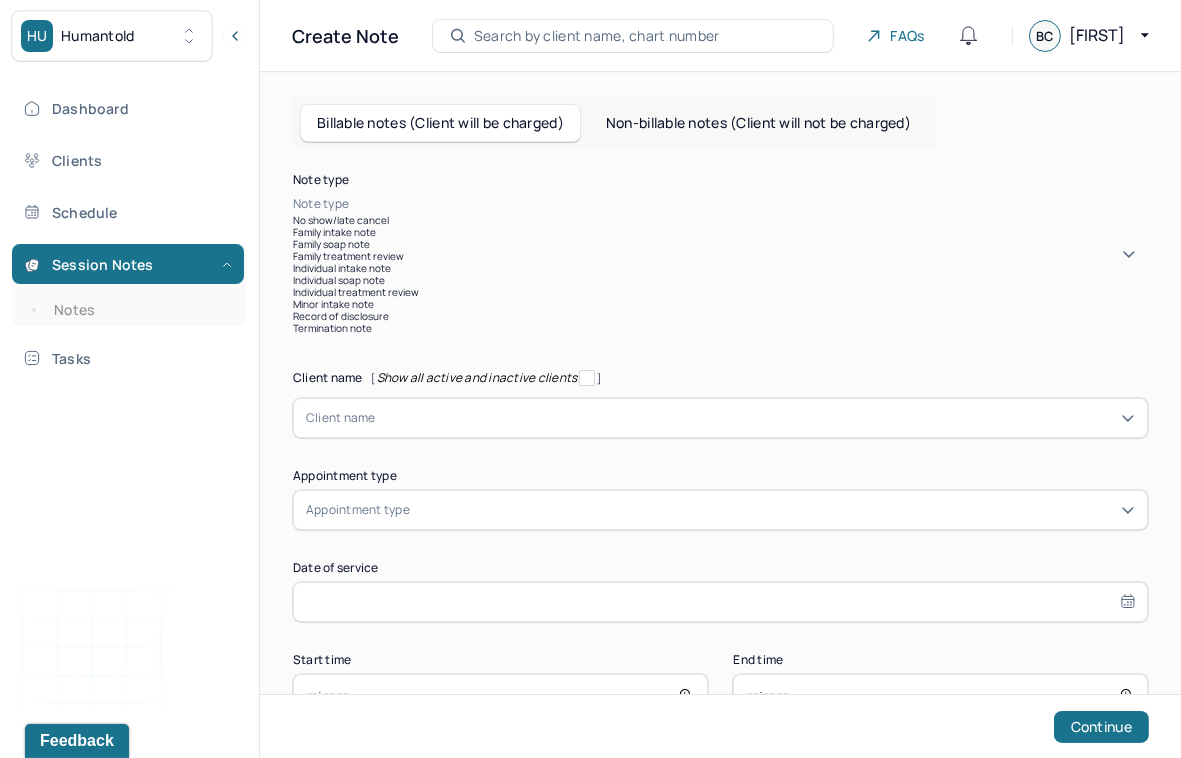 click on "Note type" at bounding box center (720, 204) 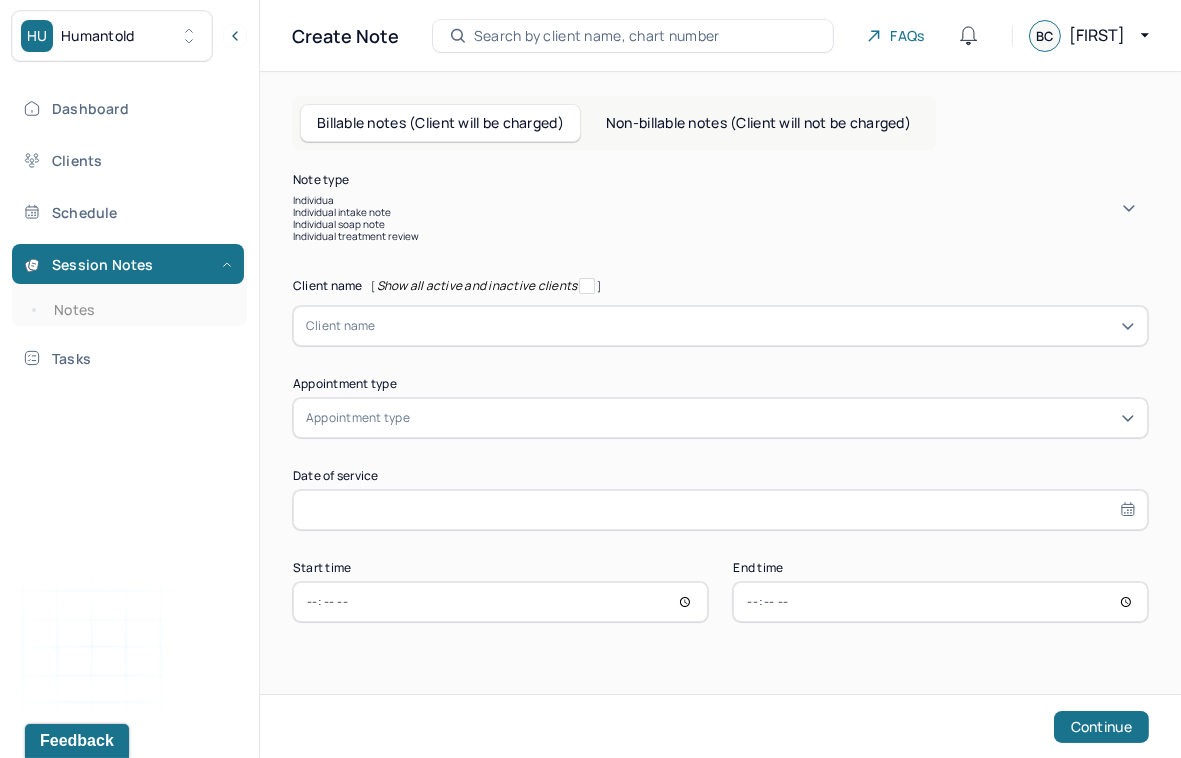 type on "Individual" 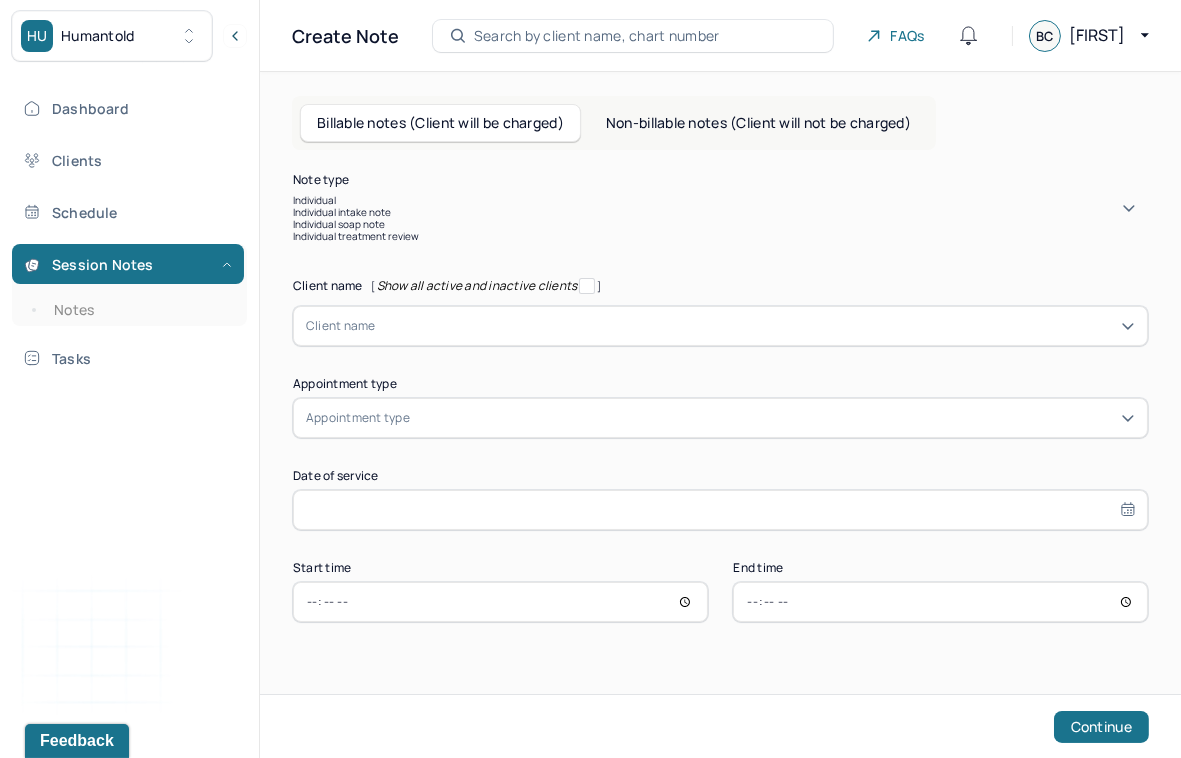 click on "Individual soap note" at bounding box center (720, 224) 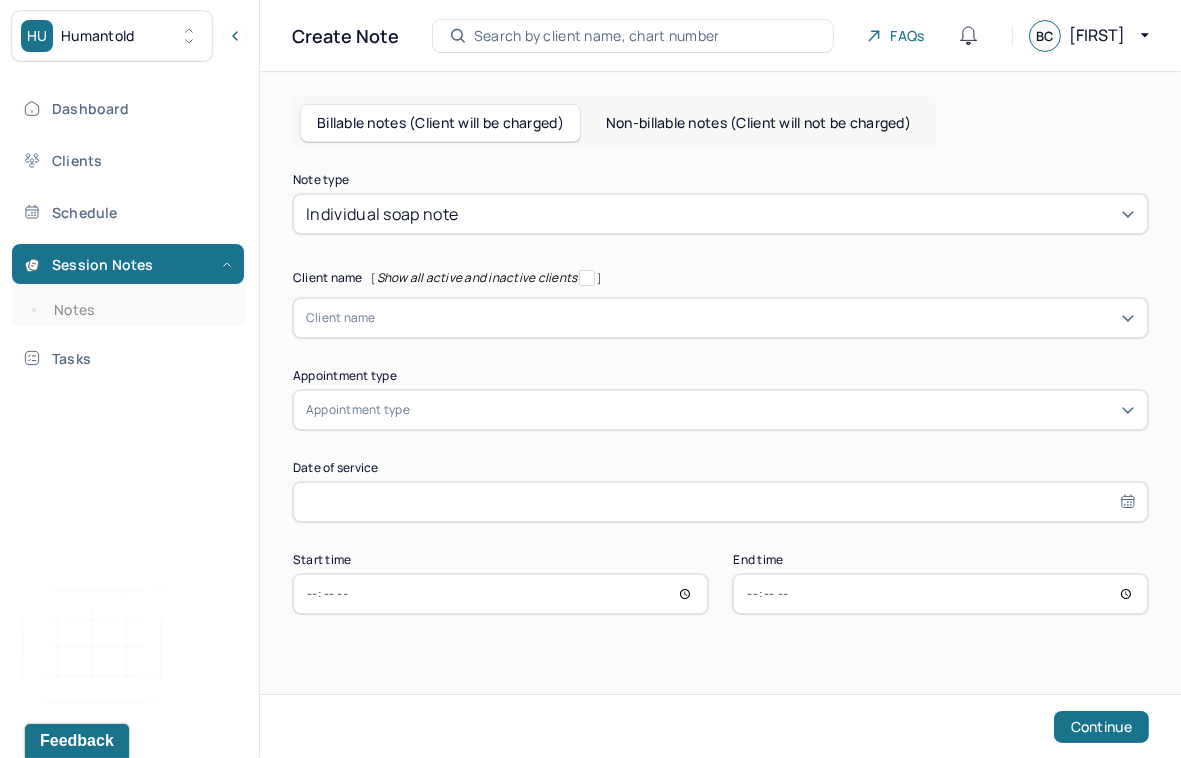 click on "HU Humantold" at bounding box center (129, 36) 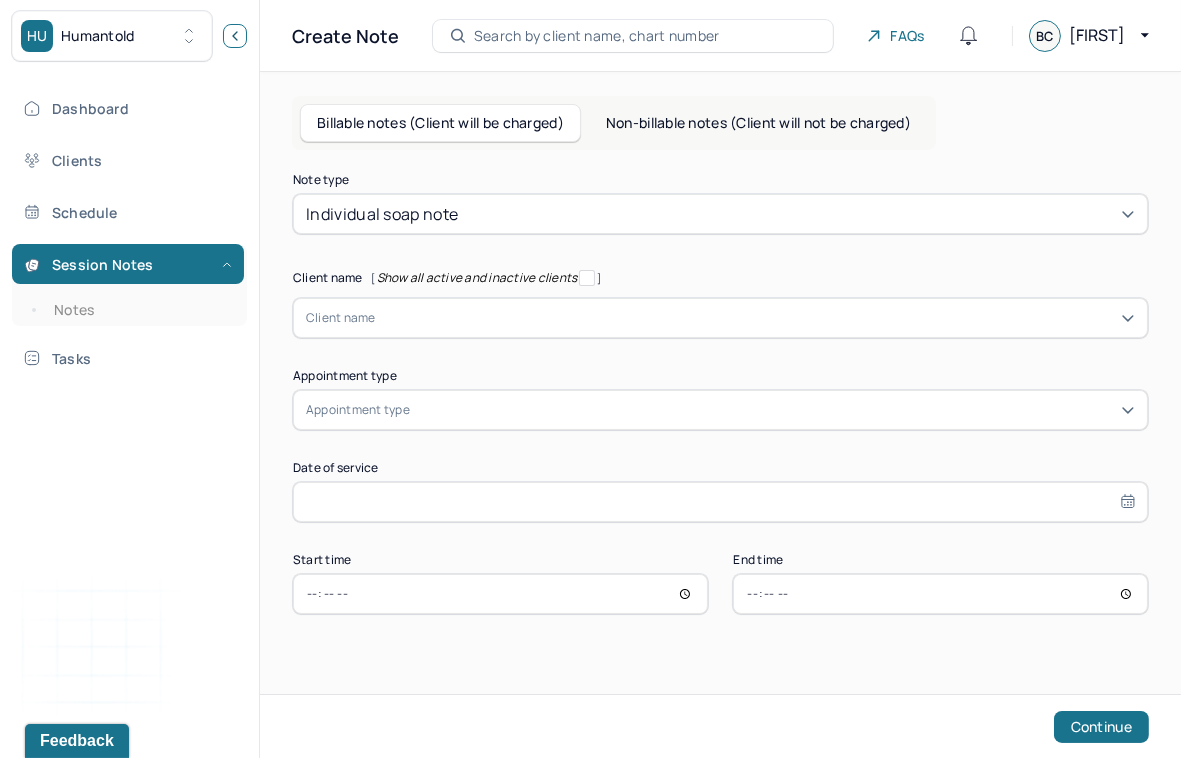 click 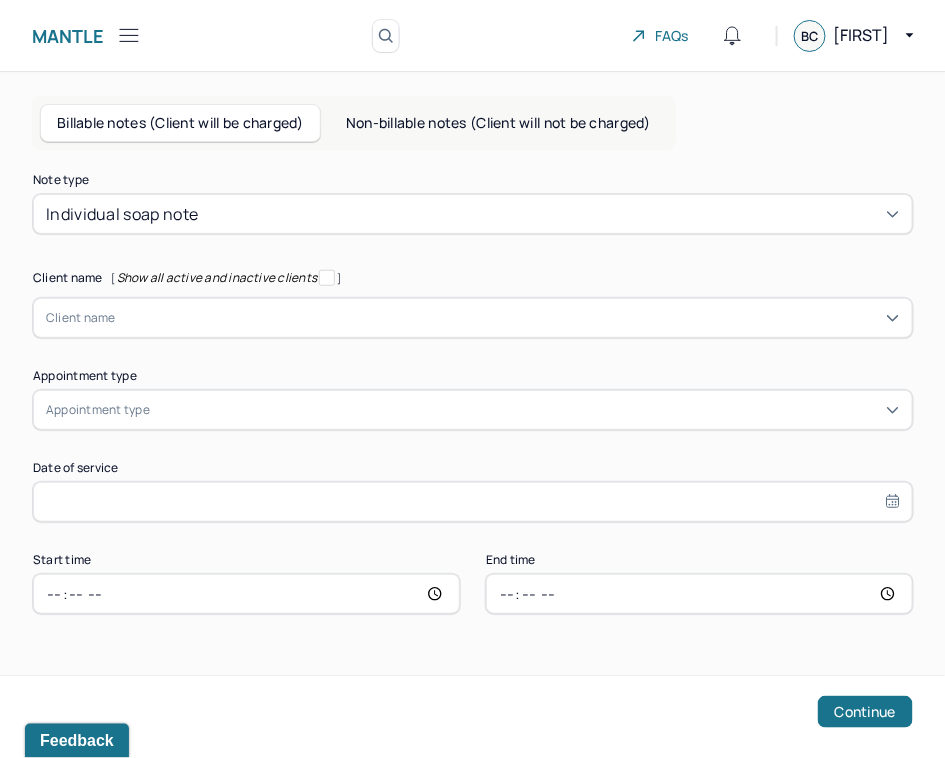 drag, startPoint x: 327, startPoint y: 320, endPoint x: 335, endPoint y: 312, distance: 11.313708 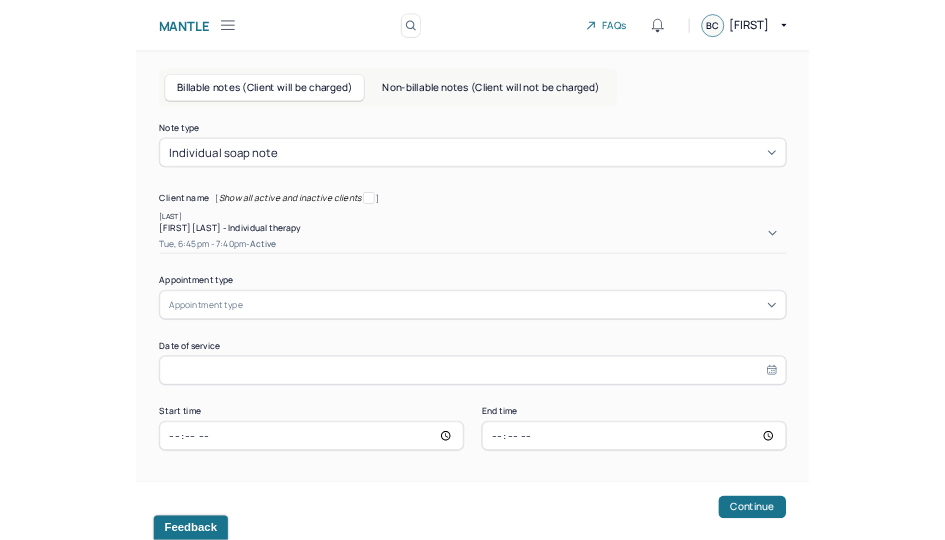 scroll, scrollTop: 11, scrollLeft: 0, axis: vertical 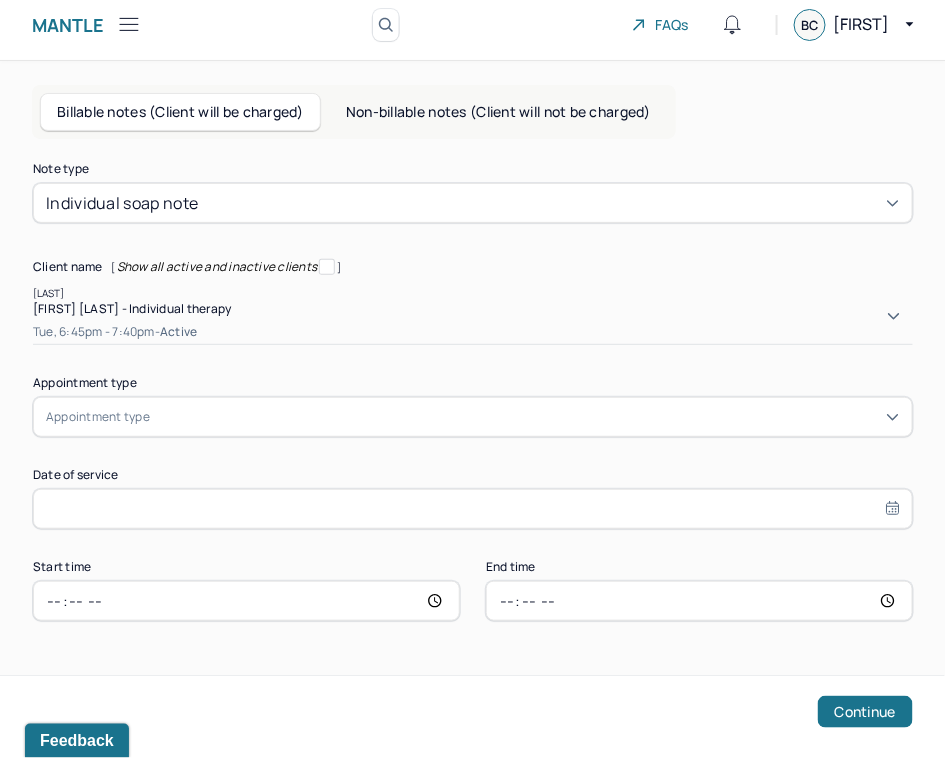 type on "[LAST]" 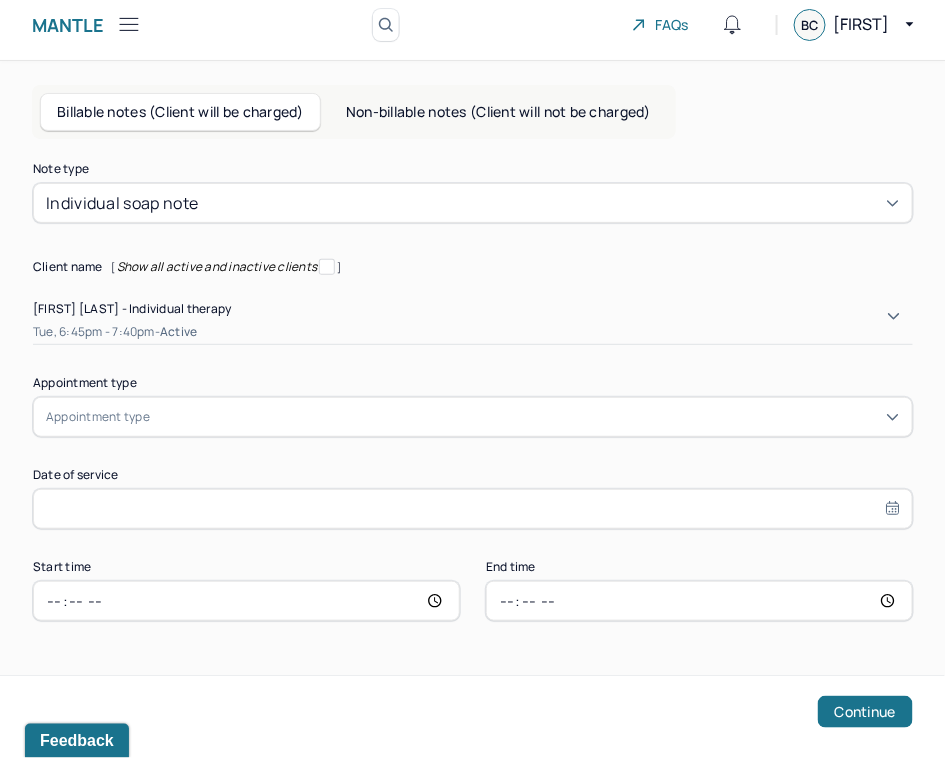 click on "Note type Individual soap note Client name [ Show all active and inactive clients ] 1 result available for search term Taylor. Use Up and Down to choose options, press Enter to select the currently focused option, press Escape to exit the menu, press Tab to select the option and exit the menu. Taylor Brooks - Individual therapy Tue, 6:45pm - 7:40pm - active Supervisee name Appointment type Appointment type Date of service Start time End time Continue" at bounding box center (473, 392) 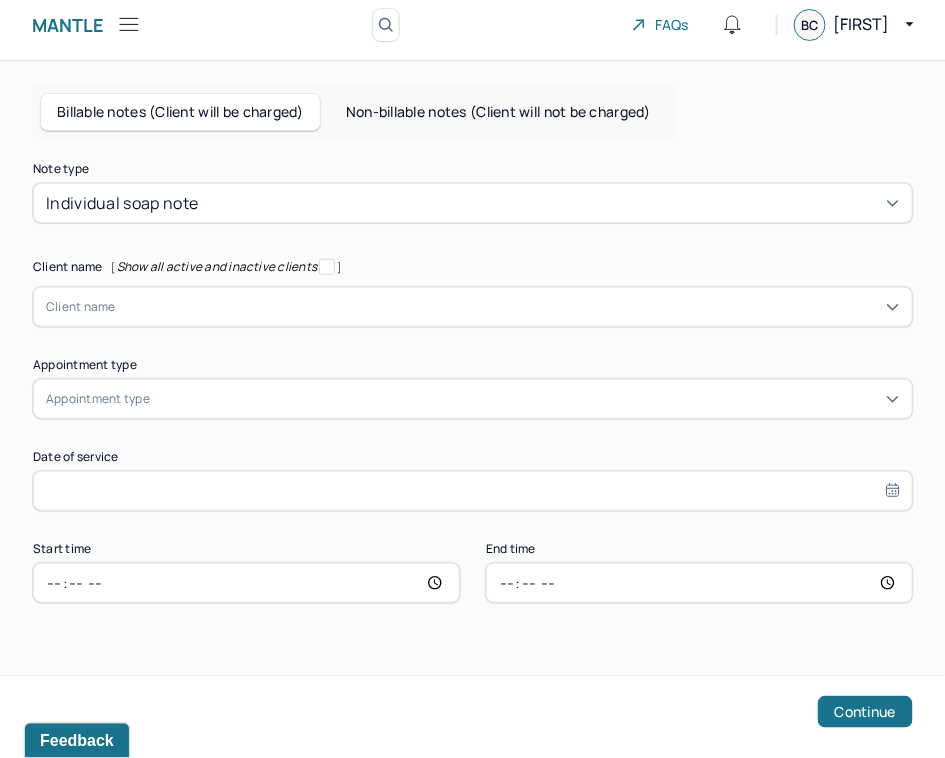click on "Client name" at bounding box center [473, 307] 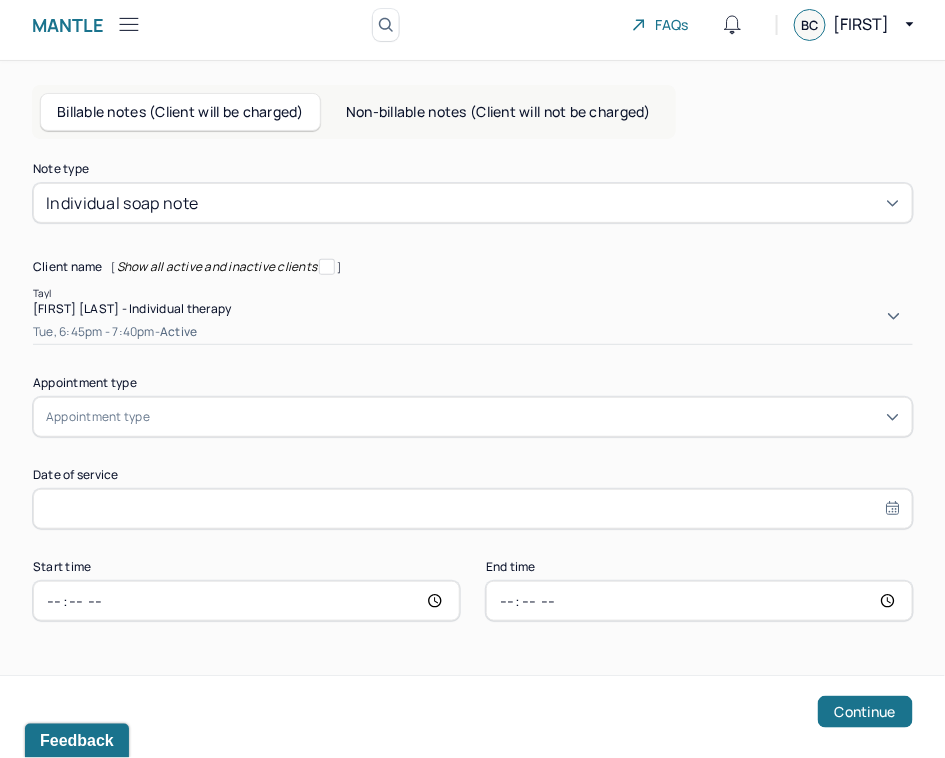 type on "Taylo" 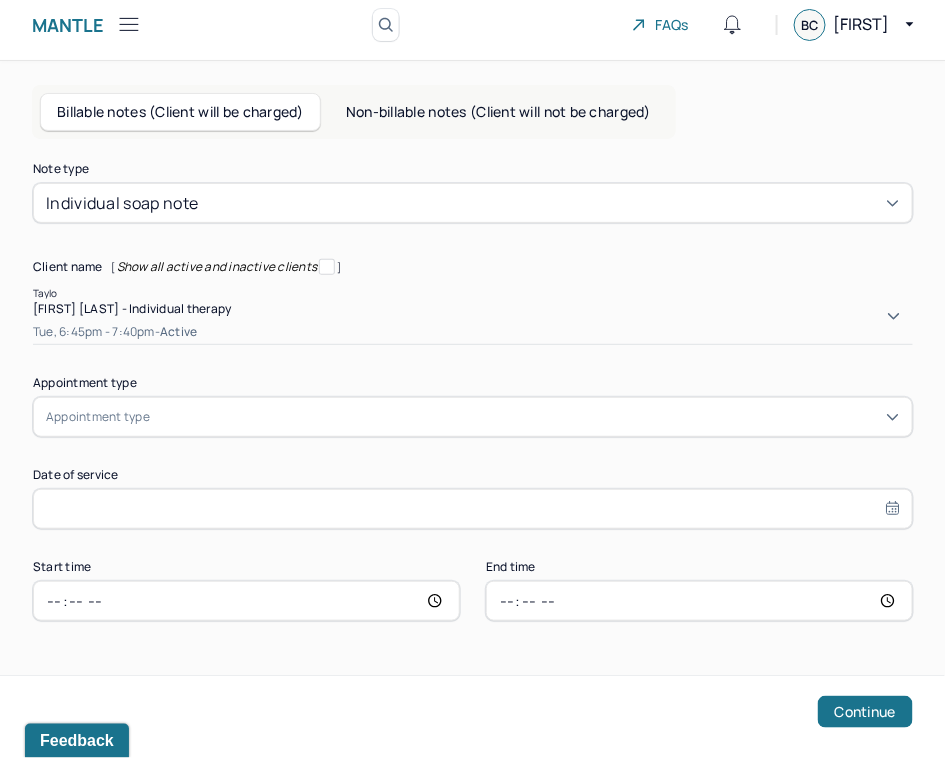 click on "[FIRST] [LAST] - Individual therapy [DAY], [TIME] - active" at bounding box center (473, 322) 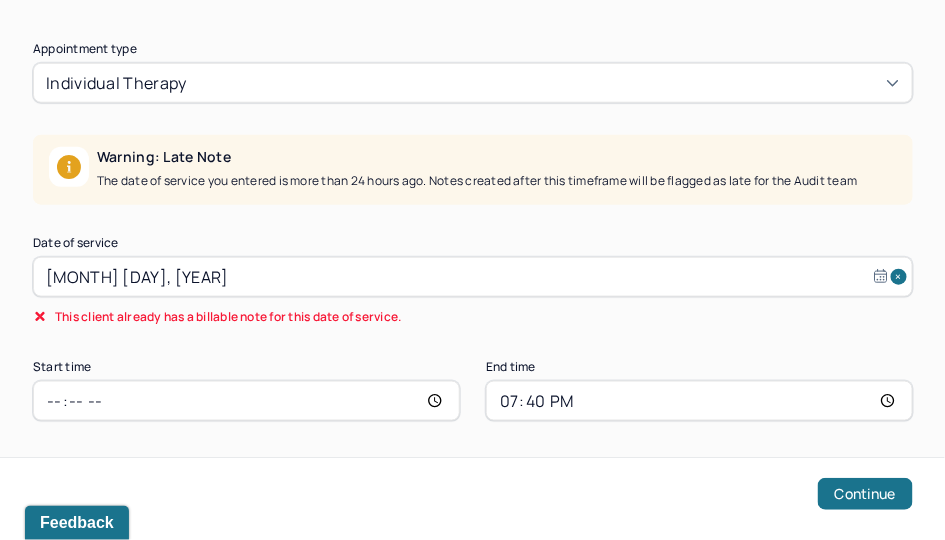 scroll, scrollTop: 372, scrollLeft: 0, axis: vertical 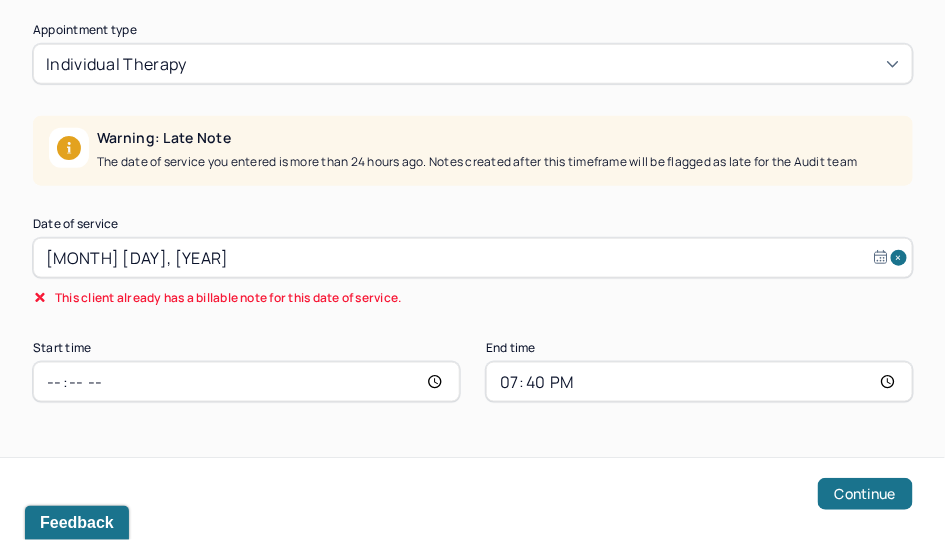 select on "6" 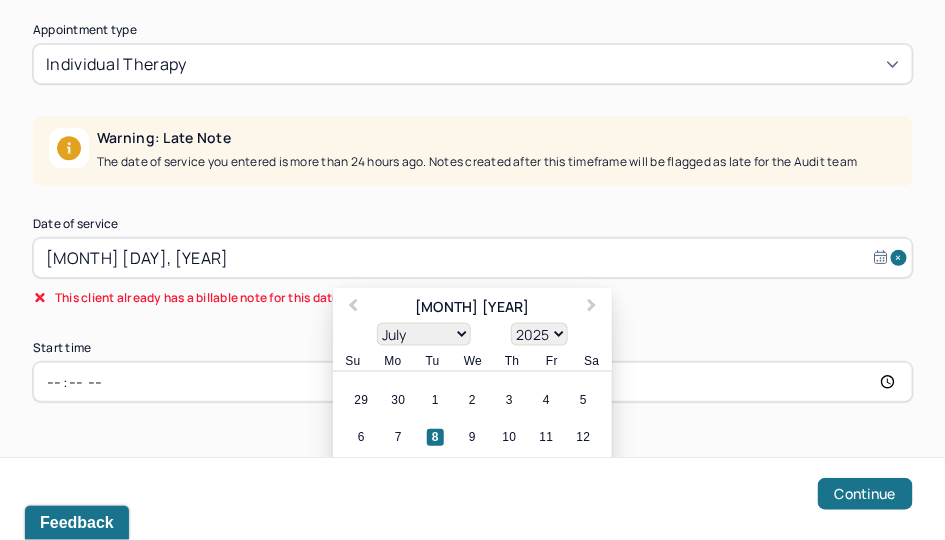 click on "[MONTH] [DAY], [YEAR]" at bounding box center (473, 258) 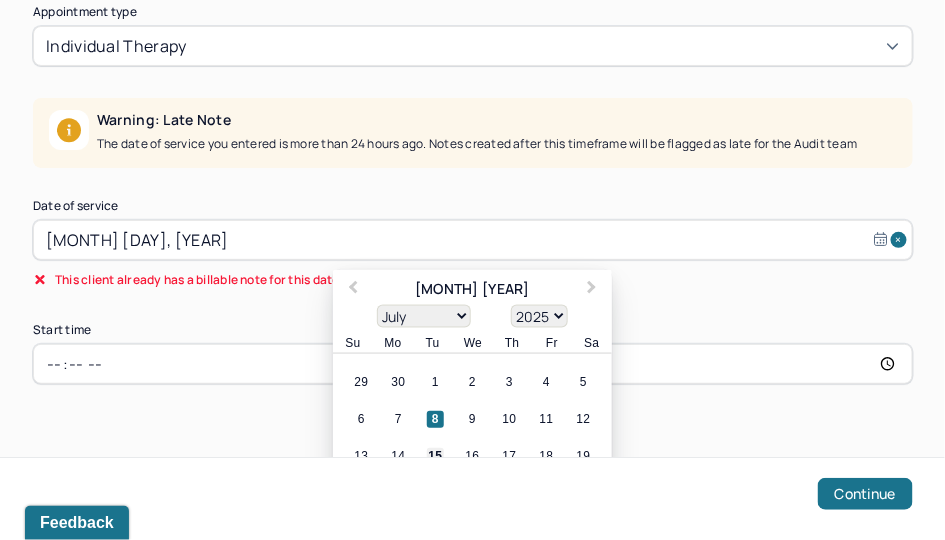 click on "15" at bounding box center [435, 456] 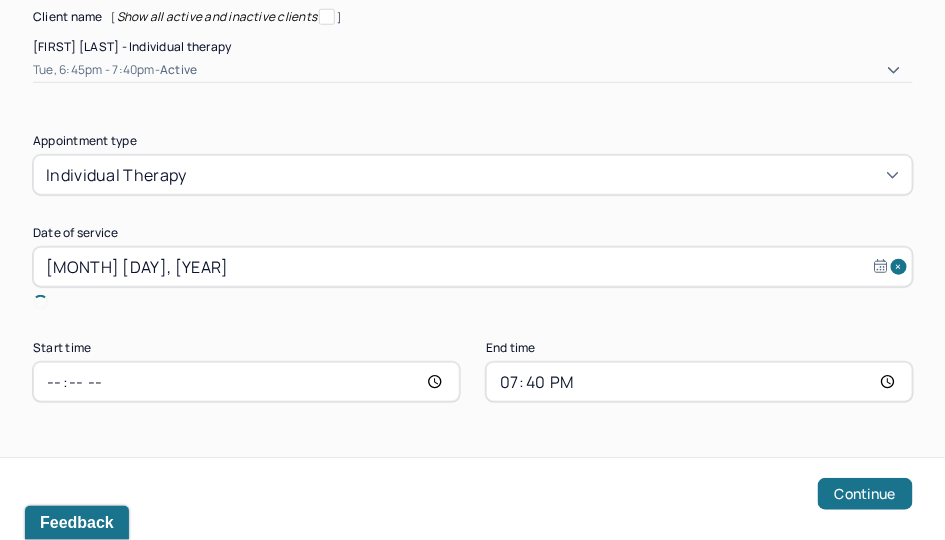 scroll, scrollTop: 238, scrollLeft: 0, axis: vertical 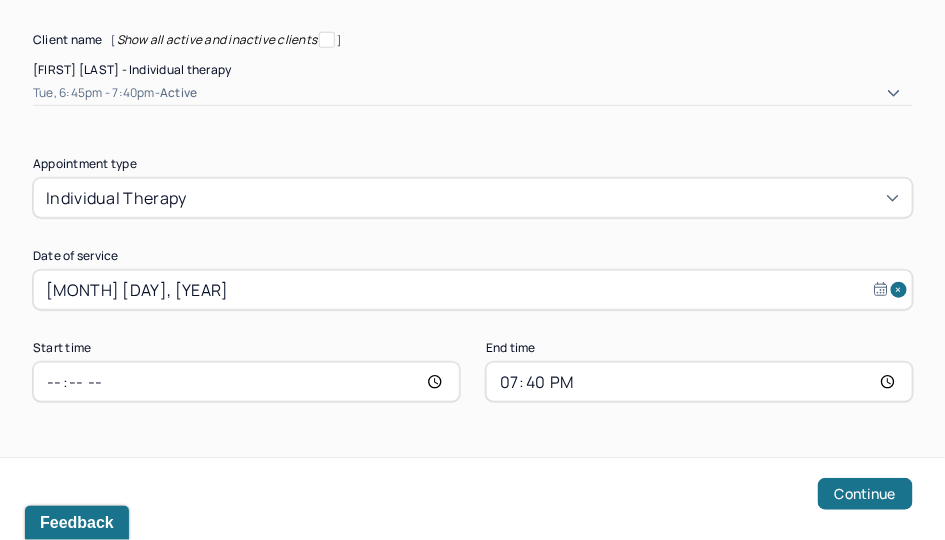 click on "[TIME]" at bounding box center [246, 382] 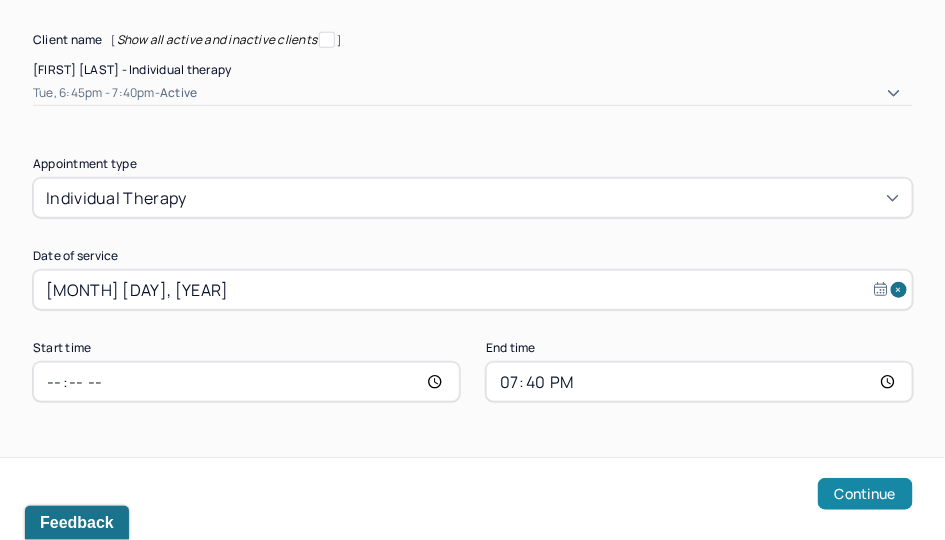 click on "Continue" at bounding box center (865, 494) 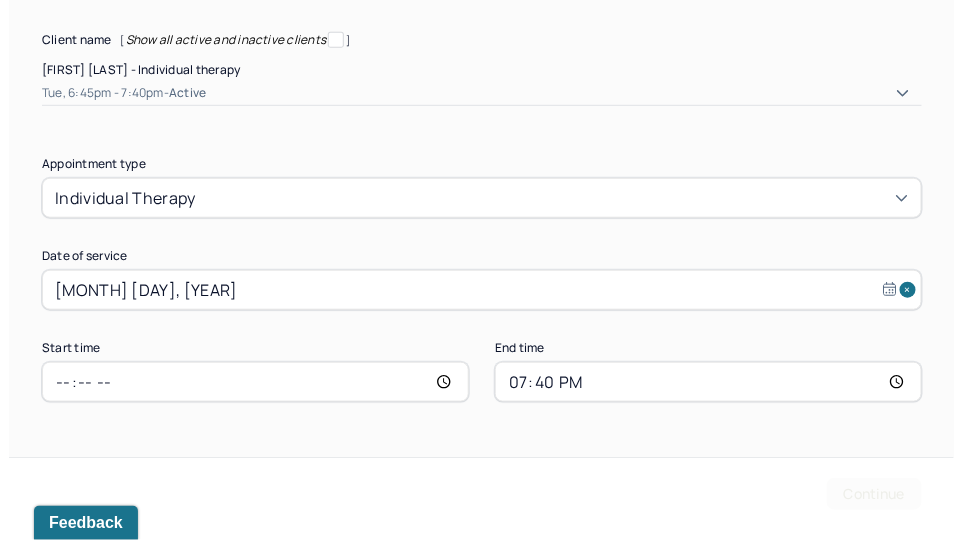 scroll, scrollTop: 0, scrollLeft: 0, axis: both 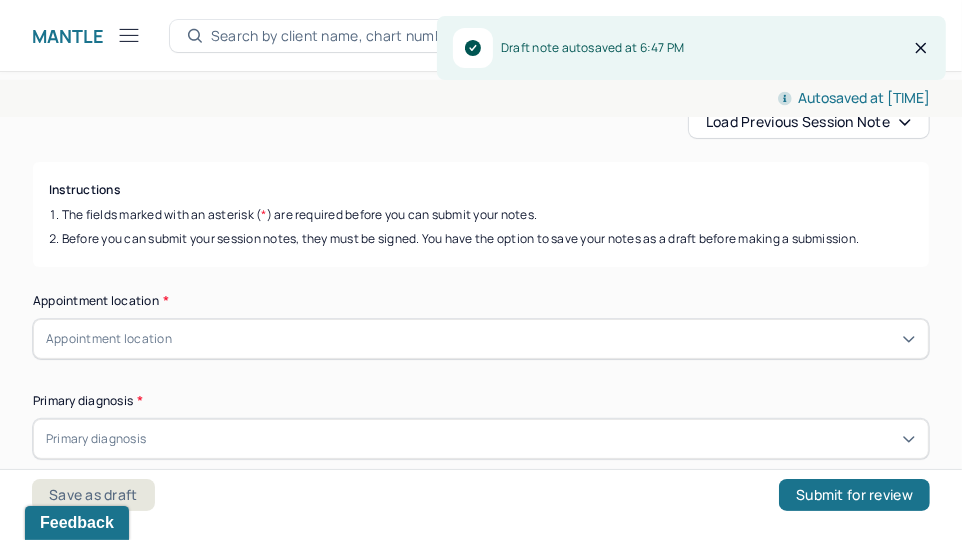click on "Load previous session note" at bounding box center [809, 122] 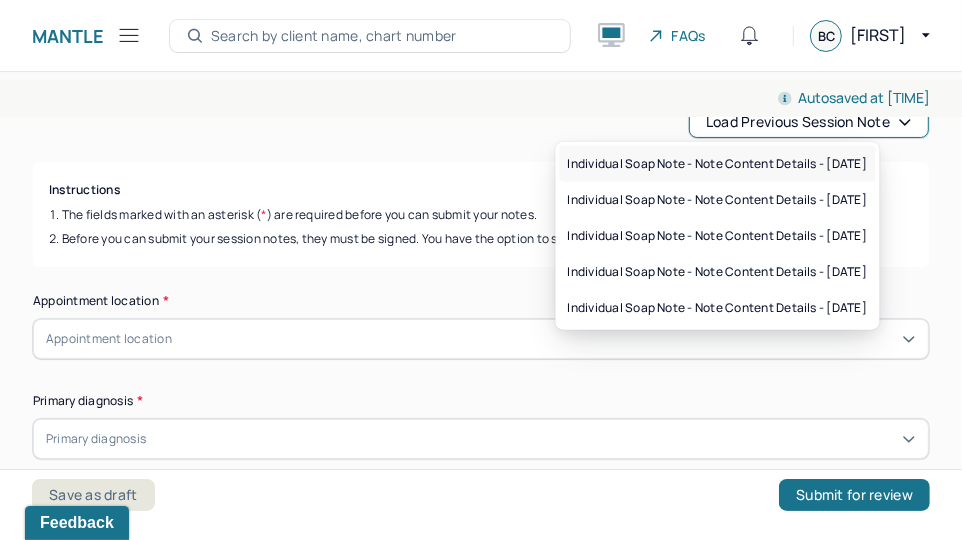 click on "Individual soap note   - Note content Details -   07/08/2025" at bounding box center (718, 164) 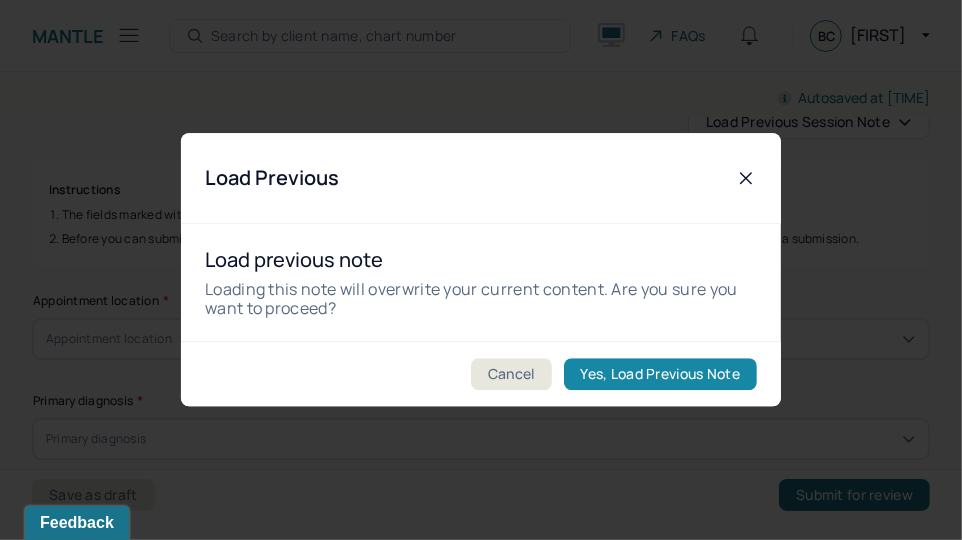 click on "Yes, Load Previous Note" at bounding box center (660, 375) 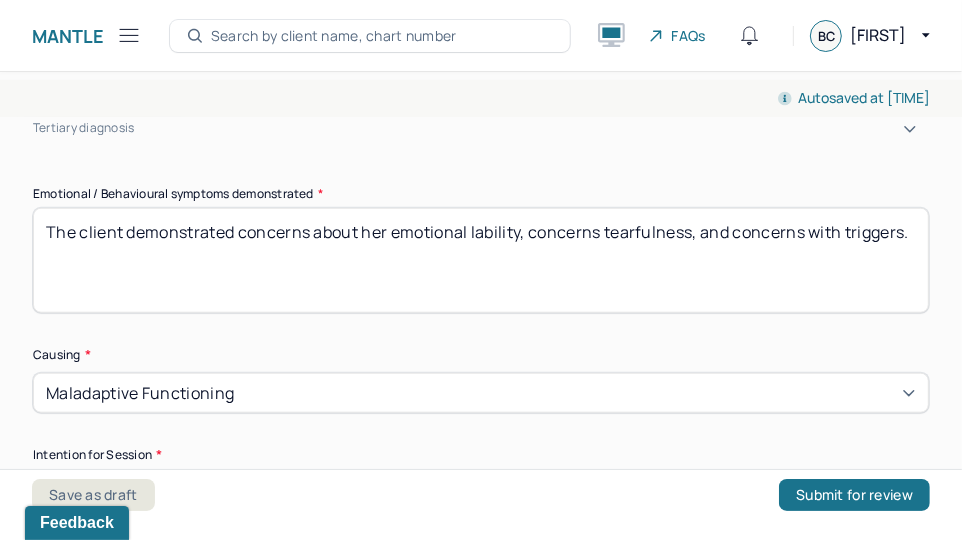 scroll, scrollTop: 1000, scrollLeft: 0, axis: vertical 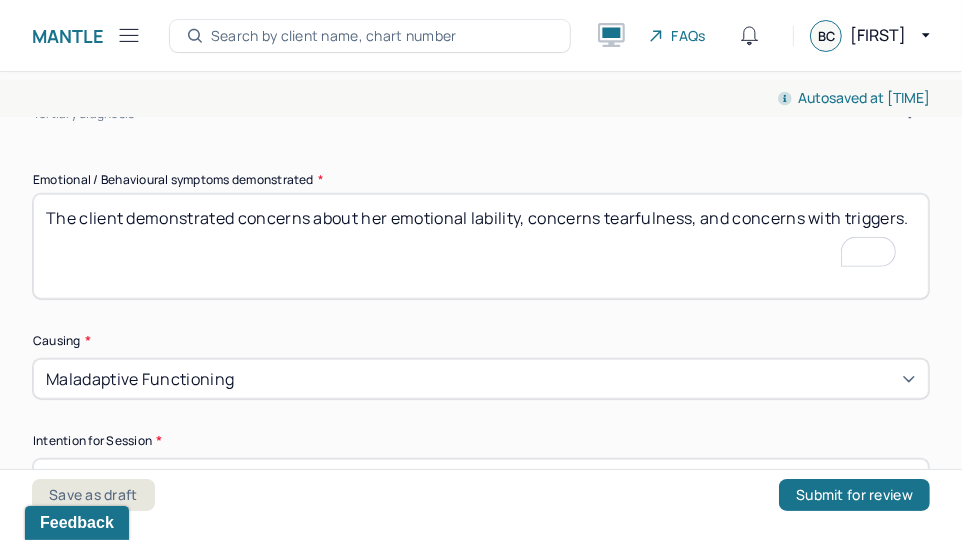 drag, startPoint x: 250, startPoint y: 225, endPoint x: 237, endPoint y: 198, distance: 29.966648 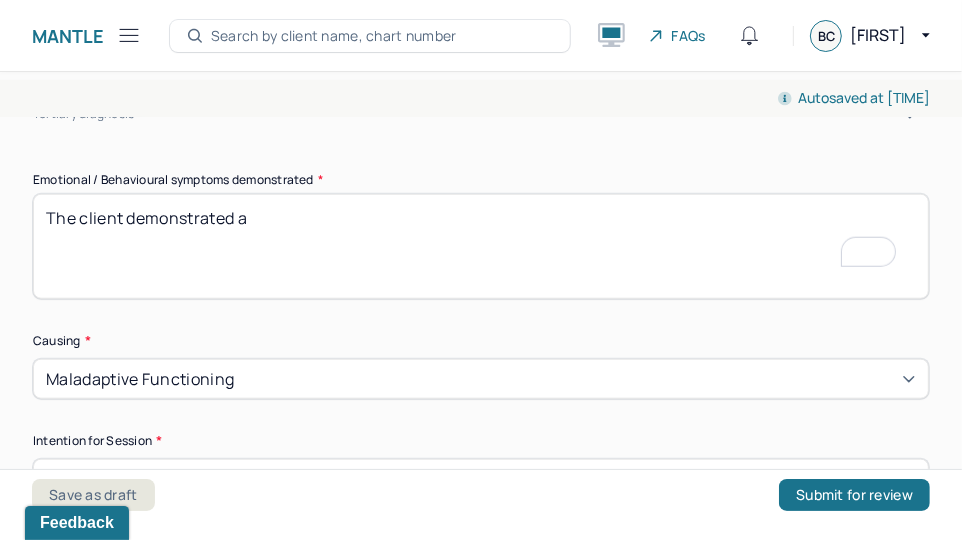 scroll, scrollTop: 1000, scrollLeft: 0, axis: vertical 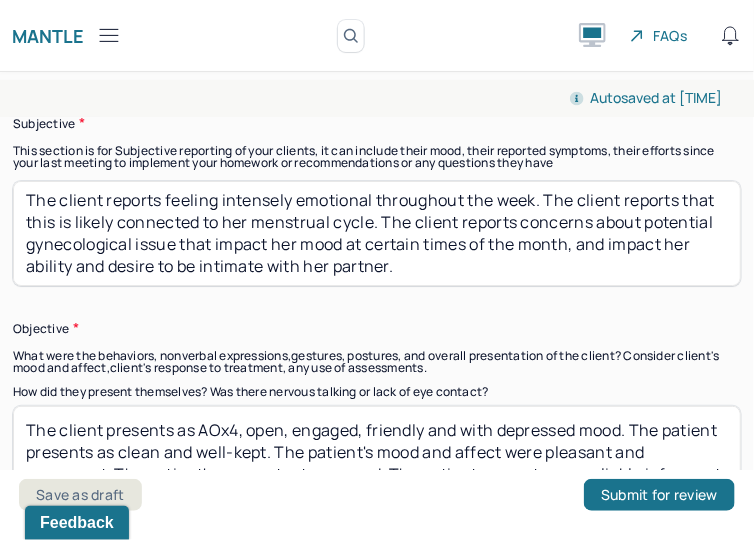 type on "The client demonstrated ambivalence, difficulty making decisions, excessive worry and anxiety, and stress about the illness of a loved one." 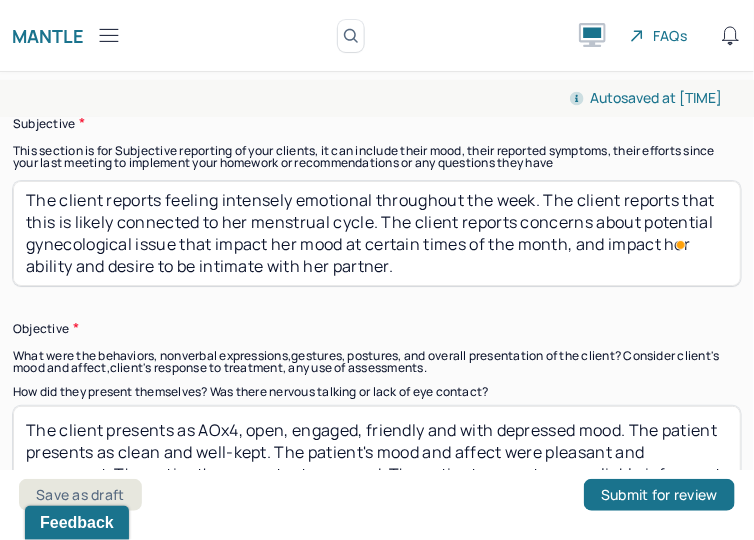 drag, startPoint x: 510, startPoint y: 251, endPoint x: 214, endPoint y: 237, distance: 296.3309 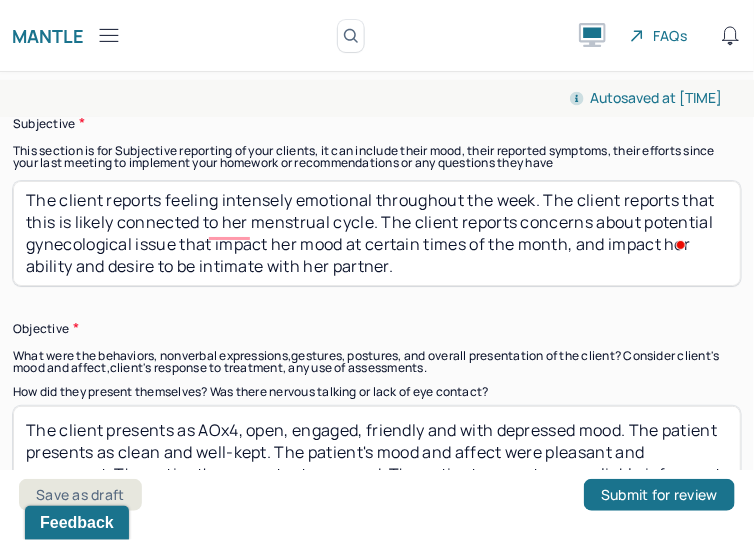 scroll, scrollTop: 1560, scrollLeft: 0, axis: vertical 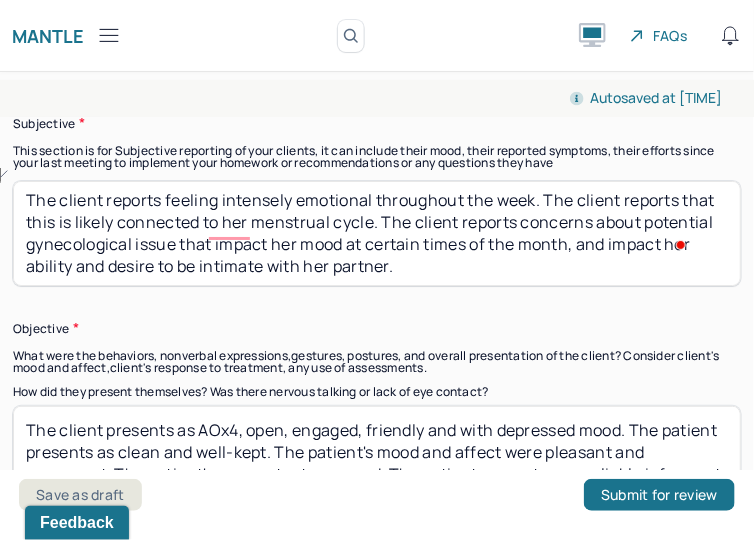 click on "The client reports feeling intensely emotional throughout the week. The client reports that this is likely connected to her menstrual cycle. The client reports concerns about potential gynecological issue that impact her mood at certain times of the month, and impact her ability and desire to be intimate with her partner." at bounding box center (377, 233) 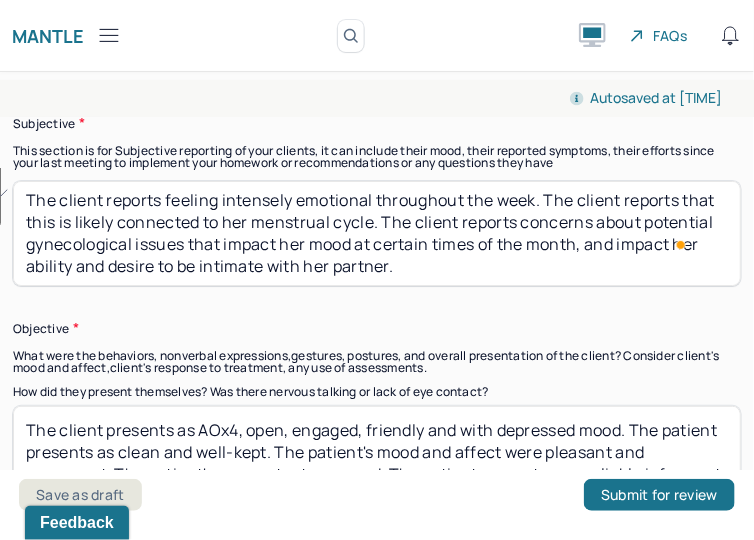 scroll, scrollTop: 0, scrollLeft: 0, axis: both 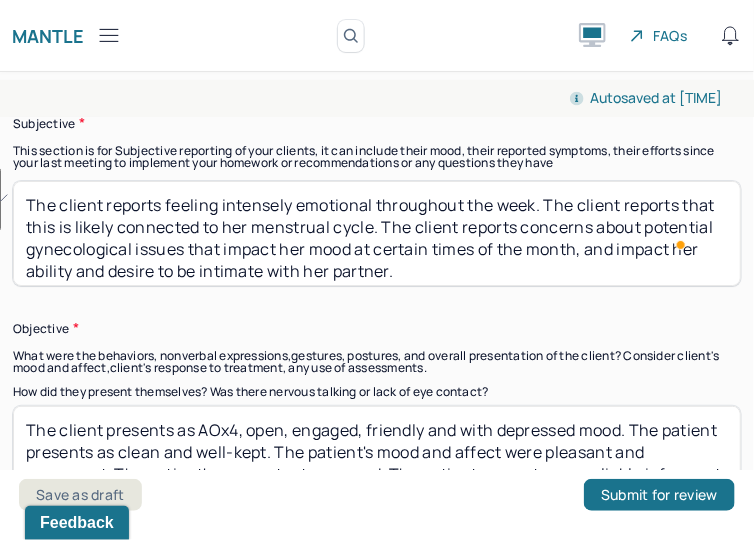 drag, startPoint x: 522, startPoint y: 242, endPoint x: 222, endPoint y: 198, distance: 303.2095 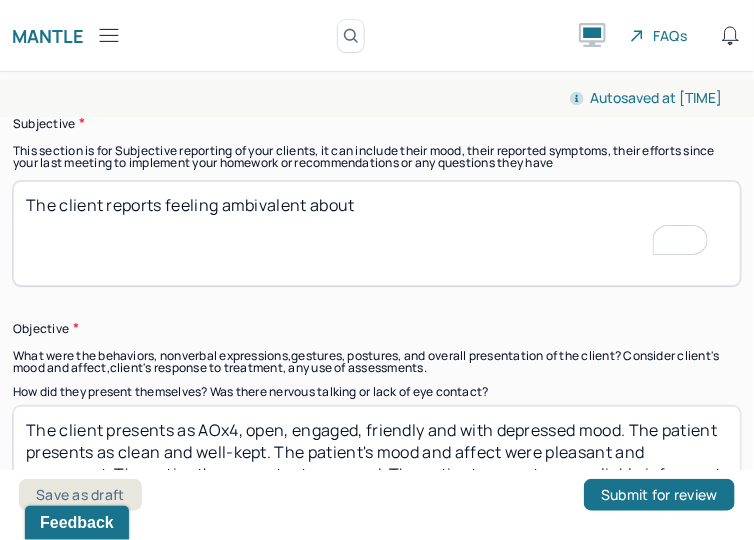 click on "The client reports feeling amibalent about" at bounding box center [377, 233] 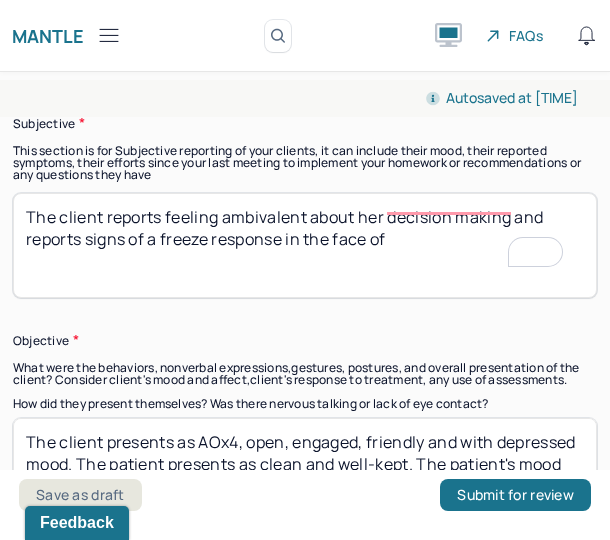 scroll, scrollTop: 1746, scrollLeft: 0, axis: vertical 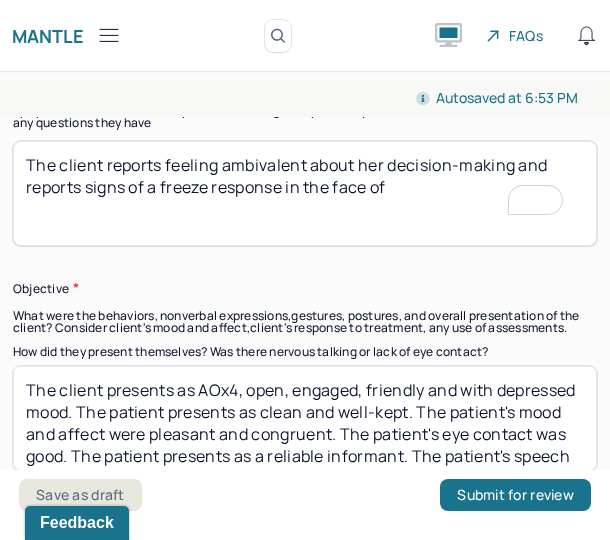 click on "The client reports feeling ambivalent about her decision-making and reports signs of a freeze response in the face of" at bounding box center (305, 193) 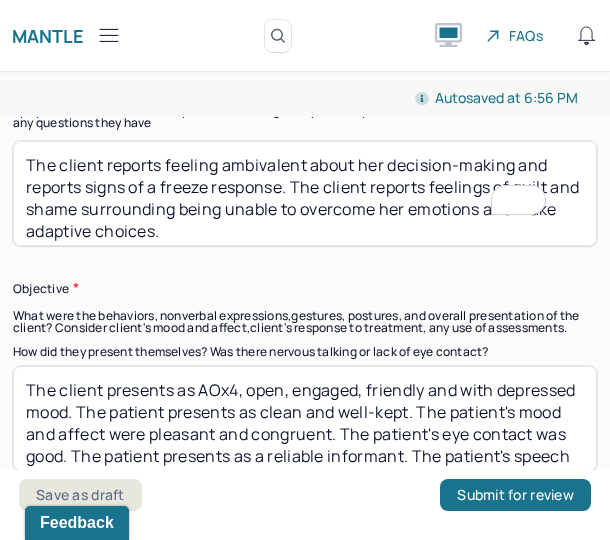 scroll, scrollTop: 1595, scrollLeft: 0, axis: vertical 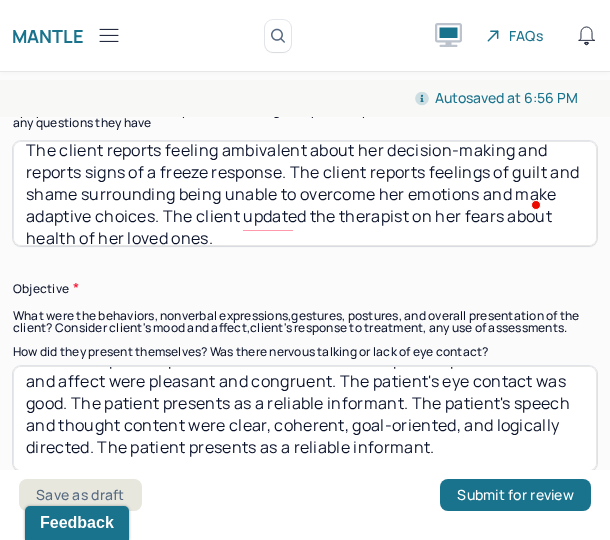 click on "The client reports feeling ambivalent about her decision-making and reports signs of a freeze response. The client reports feelings of guilt and shame surrounding being unable to overcome her emotions and make adaptive choices. The client updated the therapist on her fears about health of her loved ones." at bounding box center (305, 193) 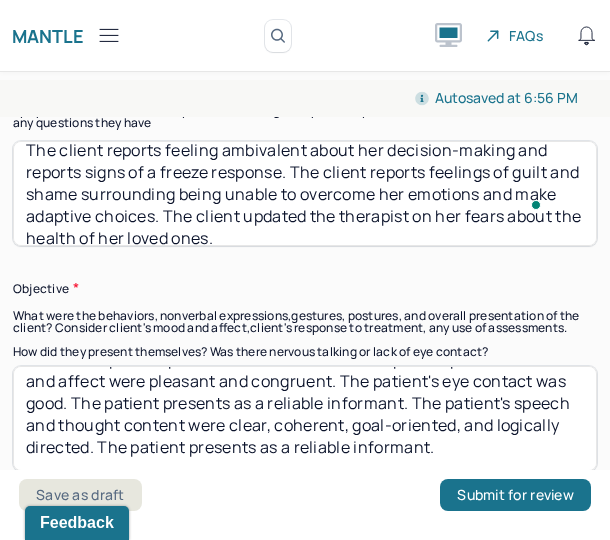scroll, scrollTop: 1735, scrollLeft: 0, axis: vertical 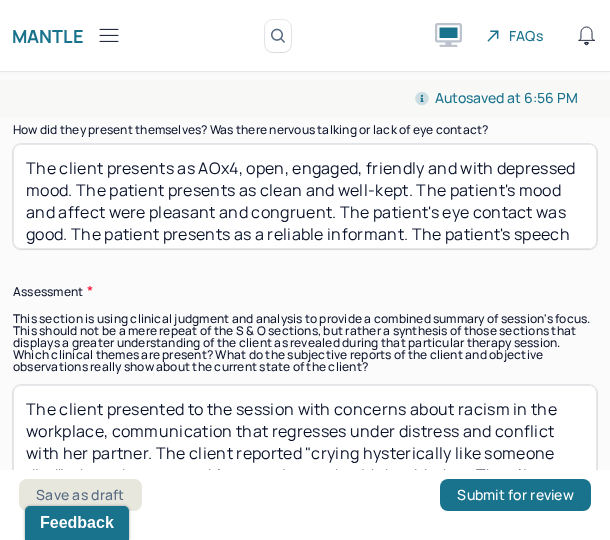 type on "The client reports feeling ambivalent about her decision-making and reports signs of a freeze response. The client reports feelings of guilt and shame surrounding being unable to overcome her emotions and make adaptive choices. The client updated the therapist on her fears about the health of her loved ones." 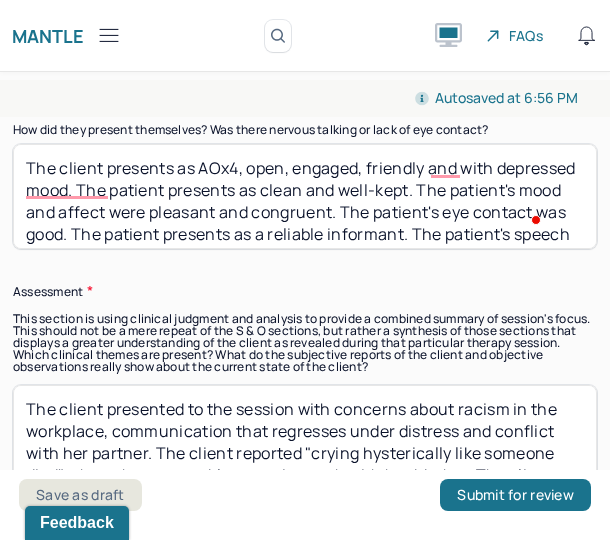 drag, startPoint x: 155, startPoint y: 183, endPoint x: 427, endPoint y: 163, distance: 272.7343 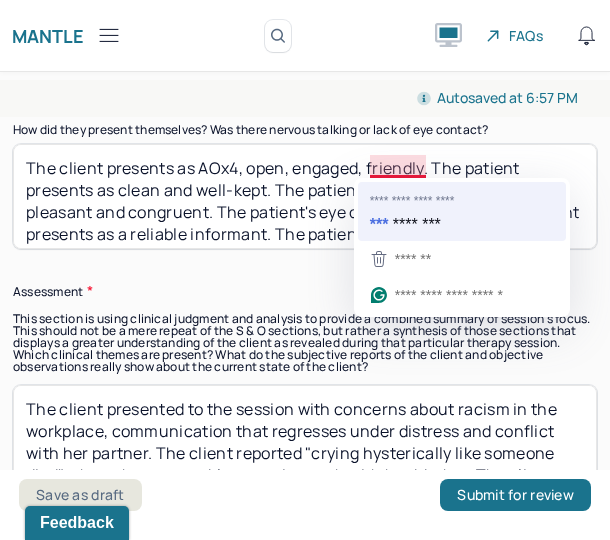 type on "The client presents as AOx4, open, engaged, and friendly. The patient presents as clean and well-kept. The patient's mood and affect were pleasant and congruent. The patient's eye contact was good. The patient presents as a reliable informant. The patient's speech and thought content were clear, coherent, goal-oriented, and logically directed. The patient presents as a reliable informant." 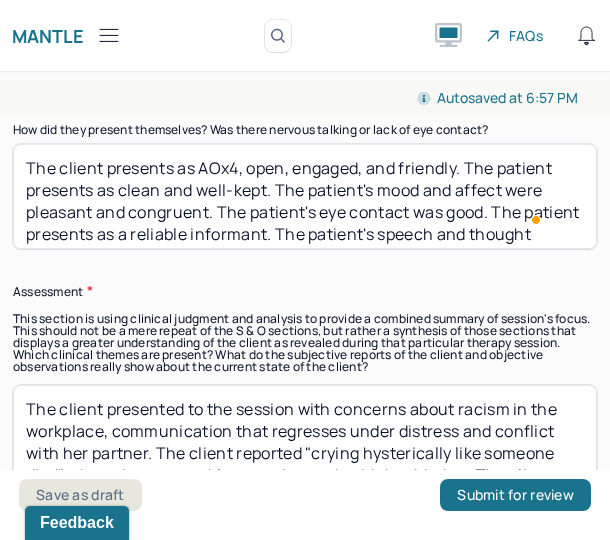 click on "The client presents as AOx4, open, engaged, and friendly. The patient presents as clean and well-kept. The patient's mood and affect were pleasant and congruent. The patient's eye contact was good. The patient presents as a reliable informant. The patient's speech and thought content were clear, coherent, goal-oriented, and logically directed. The patient presents as a reliable informant." at bounding box center [305, 196] 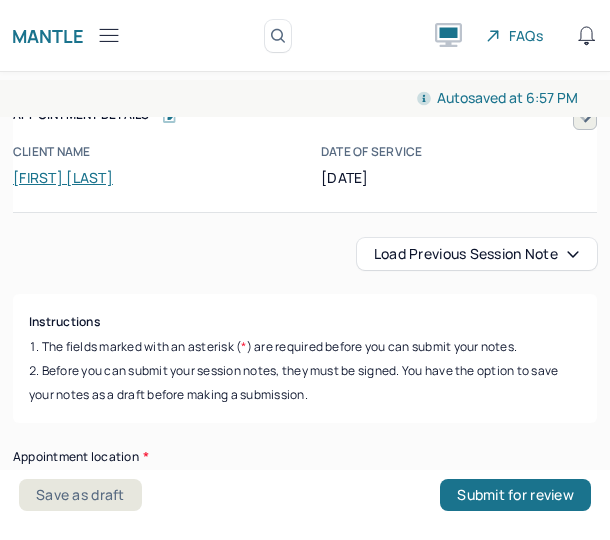 scroll, scrollTop: 0, scrollLeft: 0, axis: both 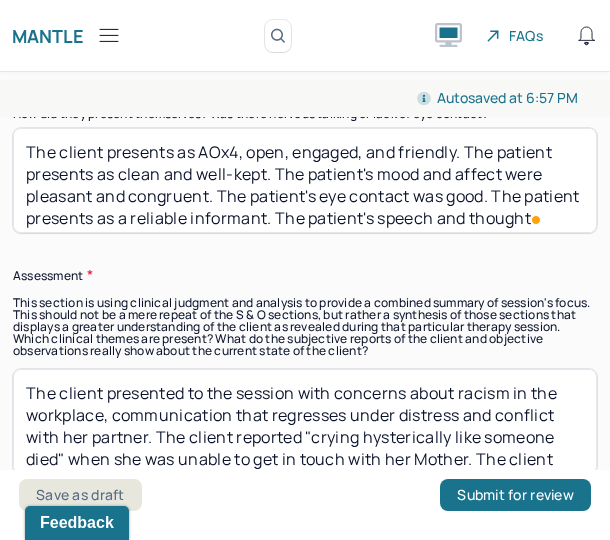 click on "The client presents as AOx4, open, engaged, and friendly. The patient presents as clean and well-kept. The patient's mood and affect were pleasant and congruent. The patient's eye contact was good. The patient presents as a reliable informant. The patient's speech and thought content were clear, coherent, goal-oriented, and logically directed. The patient presents as a reliable informant." at bounding box center (305, 180) 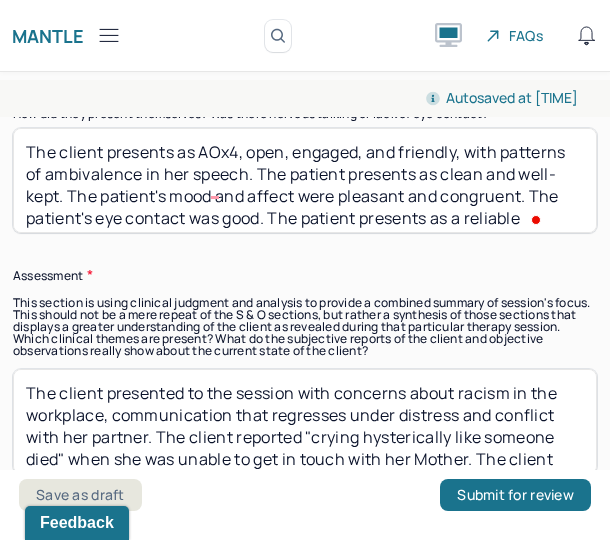 scroll, scrollTop: 68, scrollLeft: 0, axis: vertical 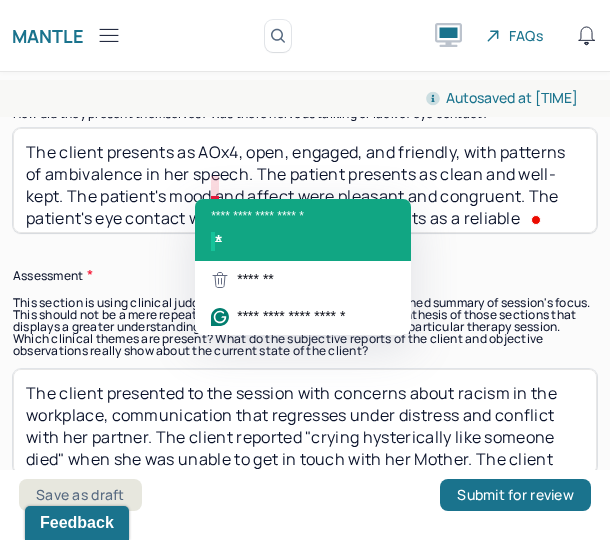 click on "**********" 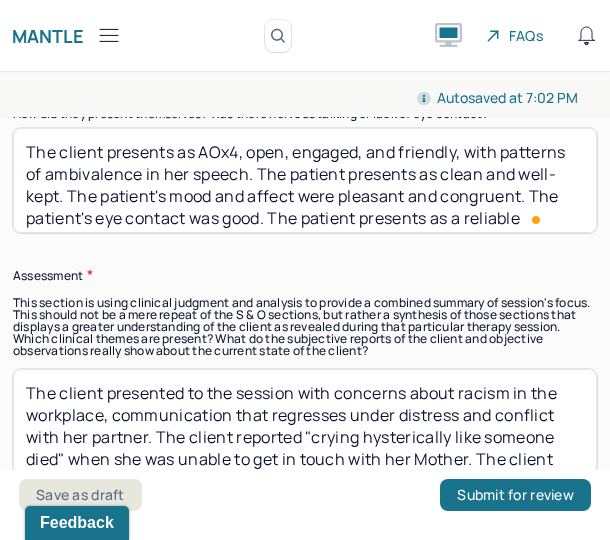 click on "The client presents as AOx4, open, engaged, and friendly, with patterns of ambivalence her speech. The patient presents as clean and well-kept. The patient's mood and affect were pleasant and congruent. The patient's eye contact was good. The patient presents as a reliable informant. The patient's speech and thought content were clear, coherent, goal-oriented, and logically directed. The patient presents as a reliable informant." at bounding box center (305, 180) 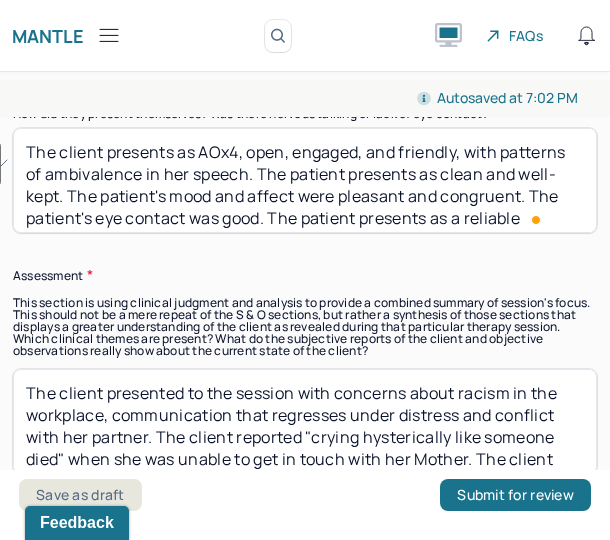 drag, startPoint x: 316, startPoint y: 185, endPoint x: 460, endPoint y: 172, distance: 144.58562 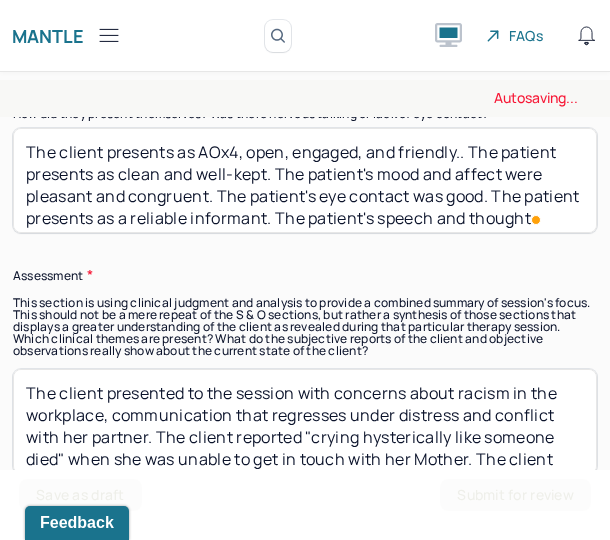 type on "The client presents as AOx4, open, engaged, and friendly. The patient presents as clean and well-kept. The patient's mood and affect were pleasant and congruent. The patient's eye contact was good. The patient presents as a reliable informant. The patient's speech and thought content were clear, coherent, goal-oriented, and logically directed. The patient presents as a reliable informant." 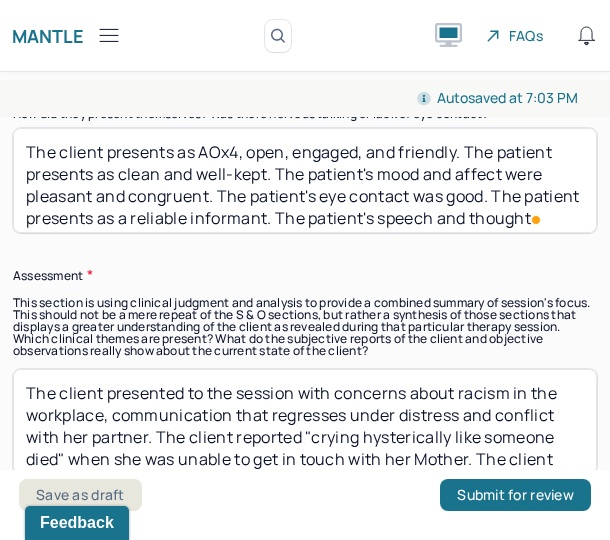 scroll, scrollTop: 38, scrollLeft: 0, axis: vertical 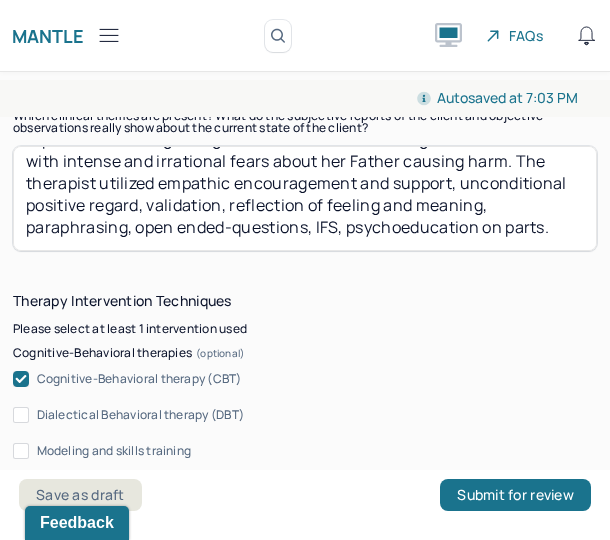type on "The client presents as AOx4, open, engaged, and friendly. The patient presents as clean and well-kept. The patient's mood and affect were pleasant and congruent. The patient's eye contact was good. The patient presents as a reliable informant. The patient's speech and thought content were clear, coherent, goal-oriented, and logically directed. The patient presents as a reliable informant." 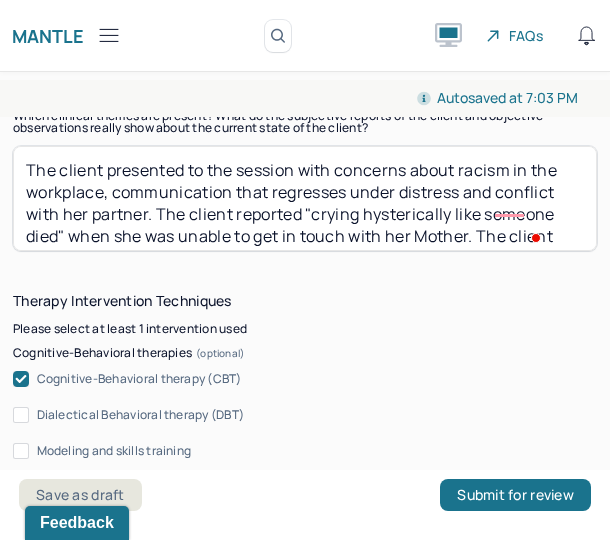 scroll, scrollTop: 2151, scrollLeft: 0, axis: vertical 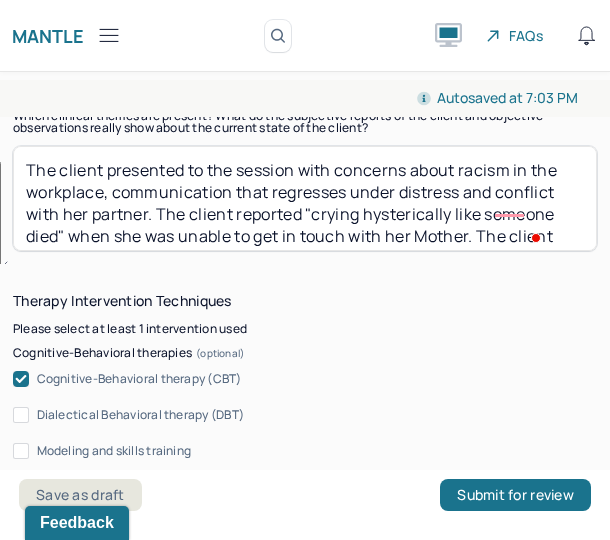 drag, startPoint x: 478, startPoint y: 256, endPoint x: 464, endPoint y: 191, distance: 66.4906 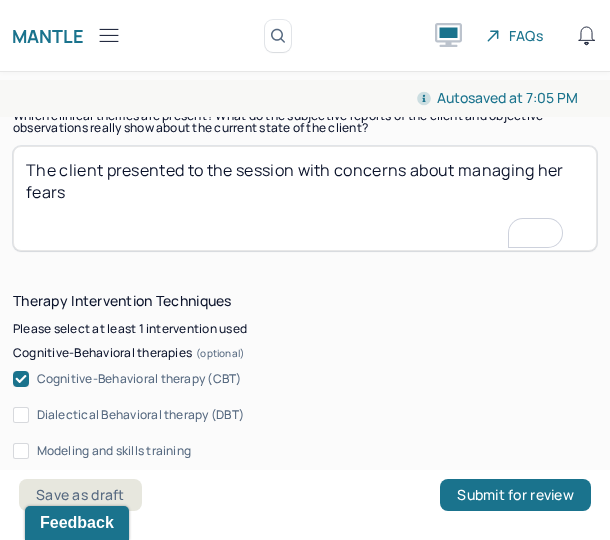click on "The client presented to the session with concerns about managing her fears" at bounding box center [305, 198] 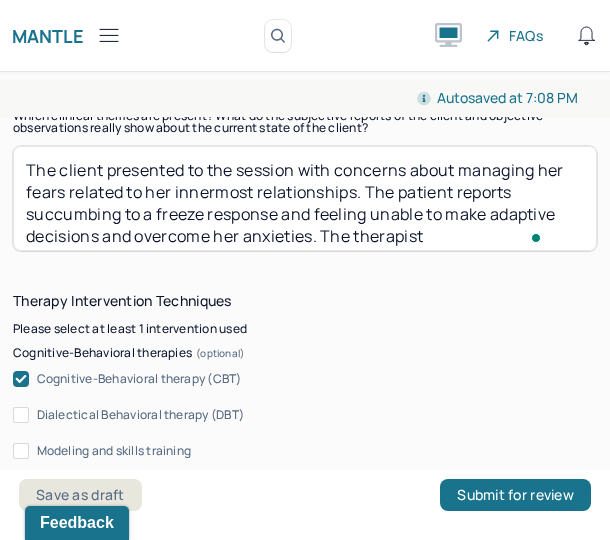 scroll, scrollTop: 2187, scrollLeft: 0, axis: vertical 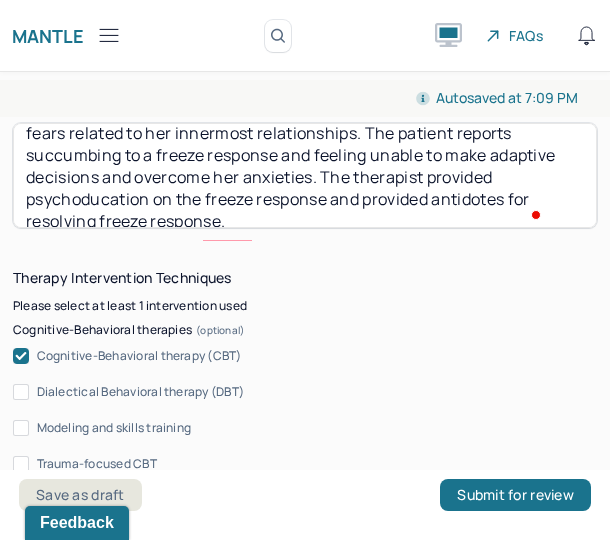 type on "The client presented to the session with concerns about managing her fears related to her innermost relationships. The patient reports succumbing to a freeze response and feeling unable to make adaptive decisions and overcome her anxieties. The therapist provided psychoducation on the freeze response and provided antidotes for resolving freeze response." 